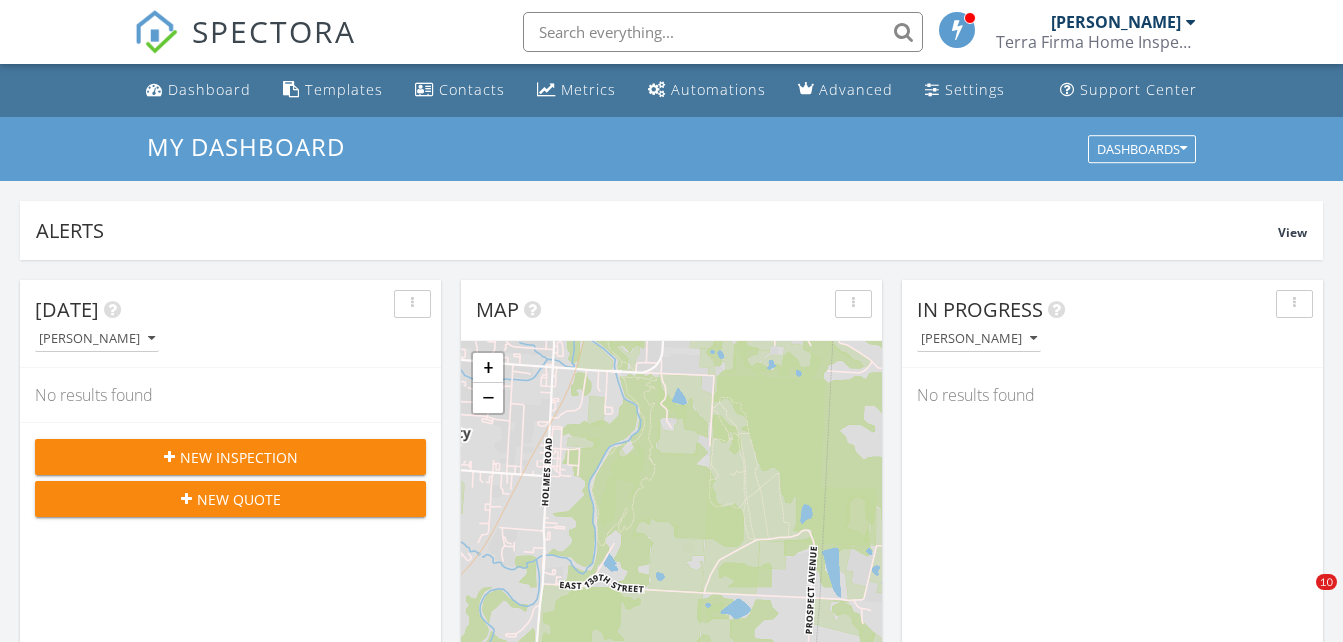 scroll, scrollTop: 200, scrollLeft: 0, axis: vertical 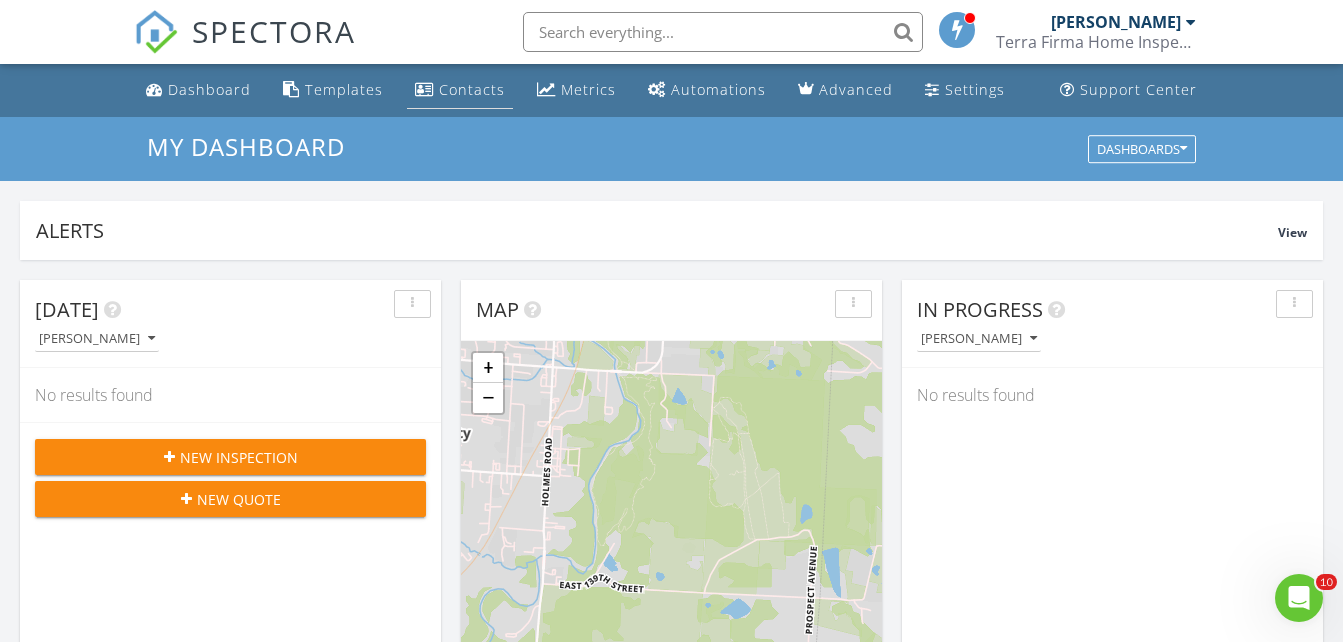 click on "Contacts" at bounding box center (472, 89) 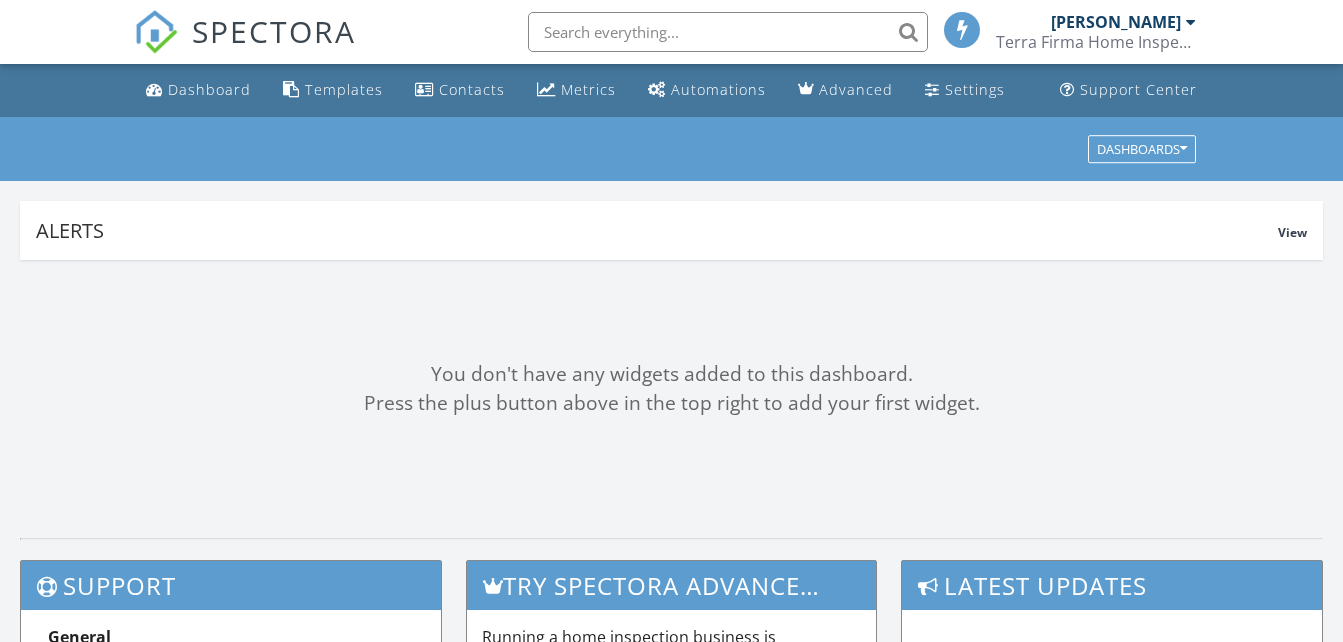 scroll, scrollTop: 0, scrollLeft: 0, axis: both 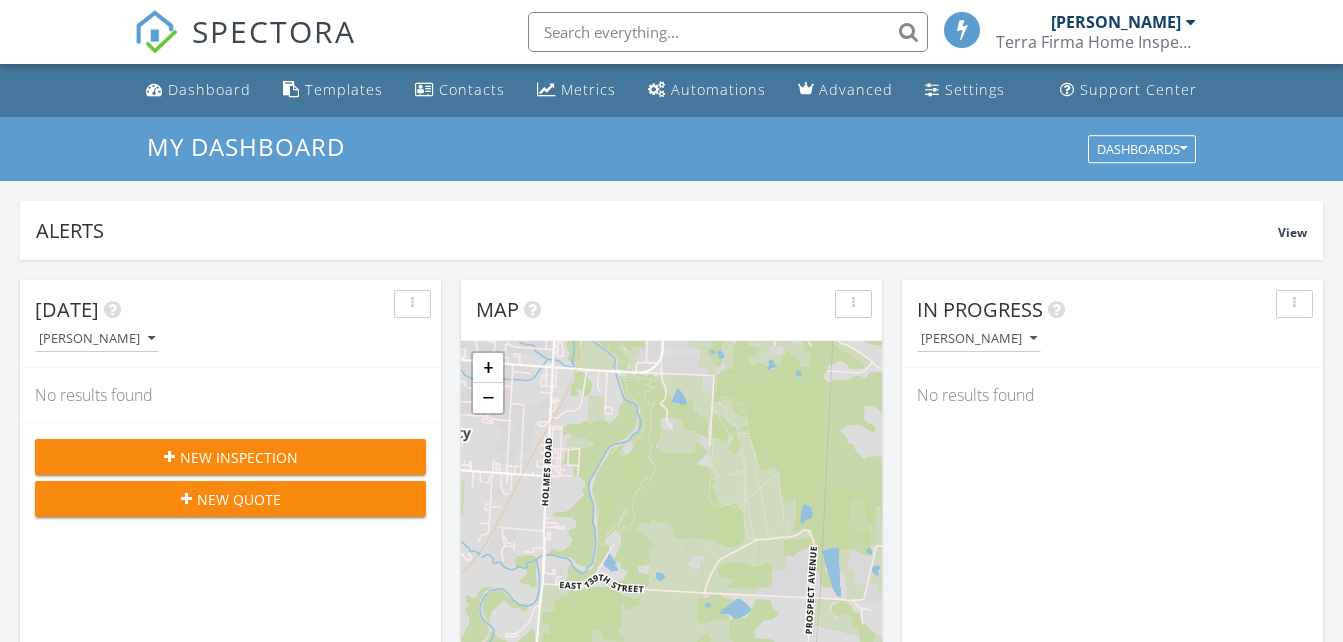 click at bounding box center [728, 32] 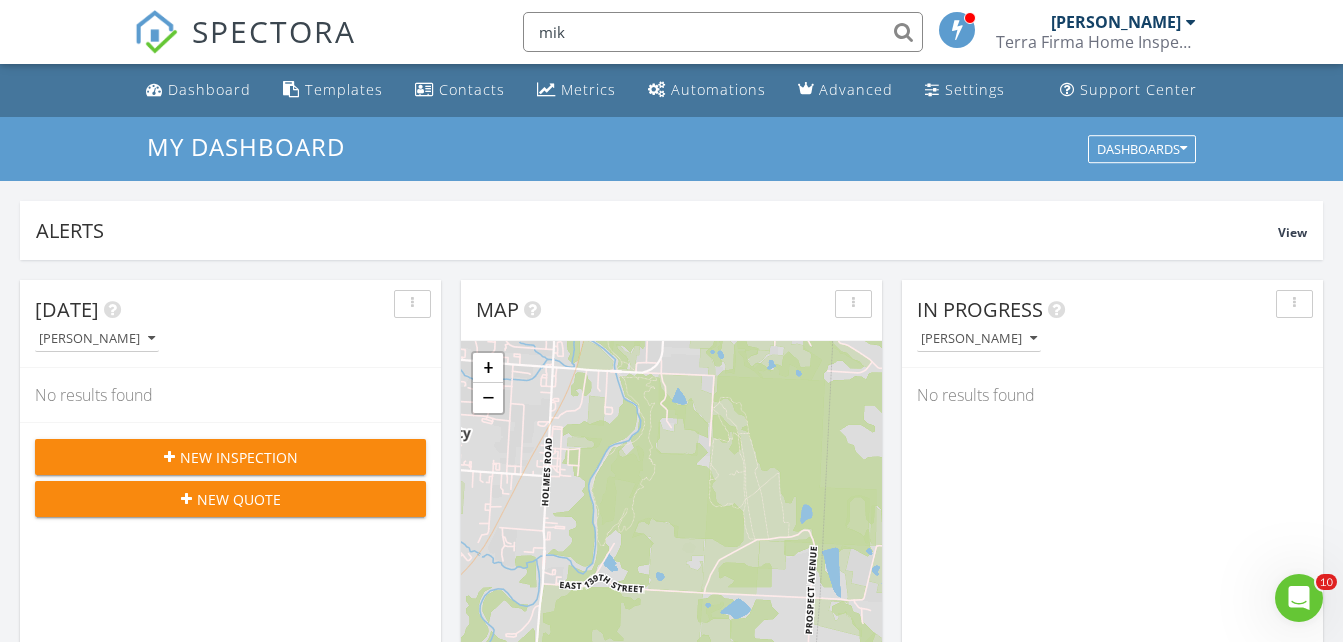 scroll, scrollTop: 0, scrollLeft: 0, axis: both 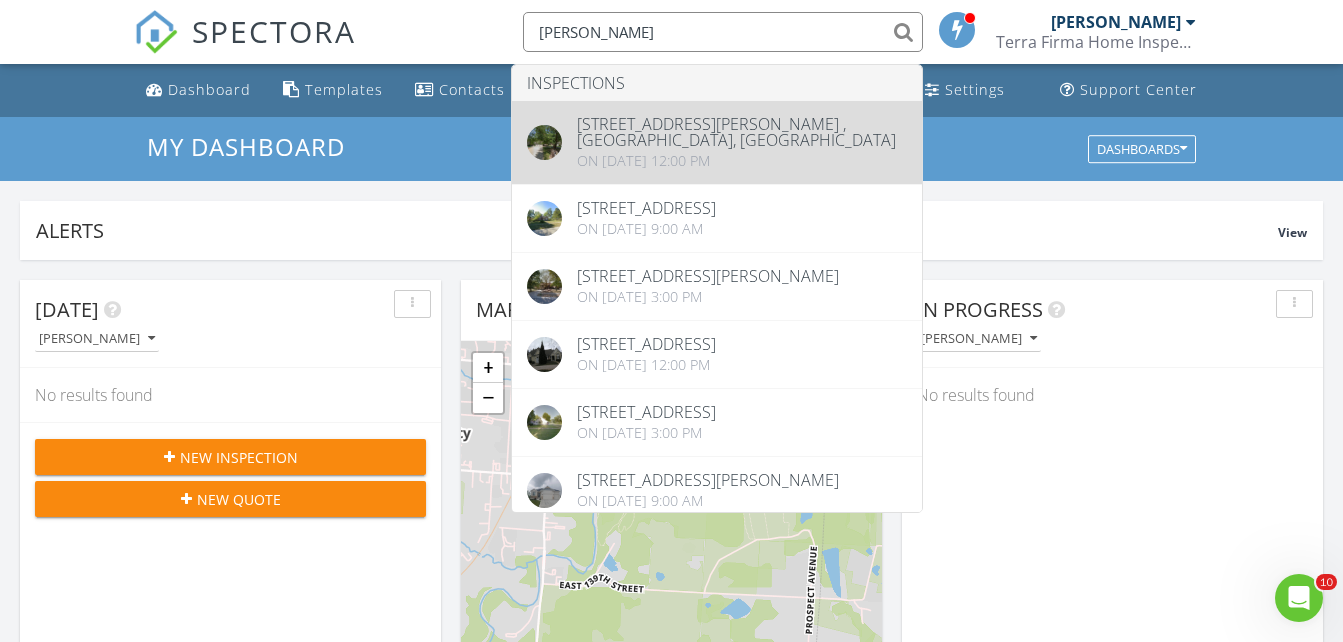 type on "mike" 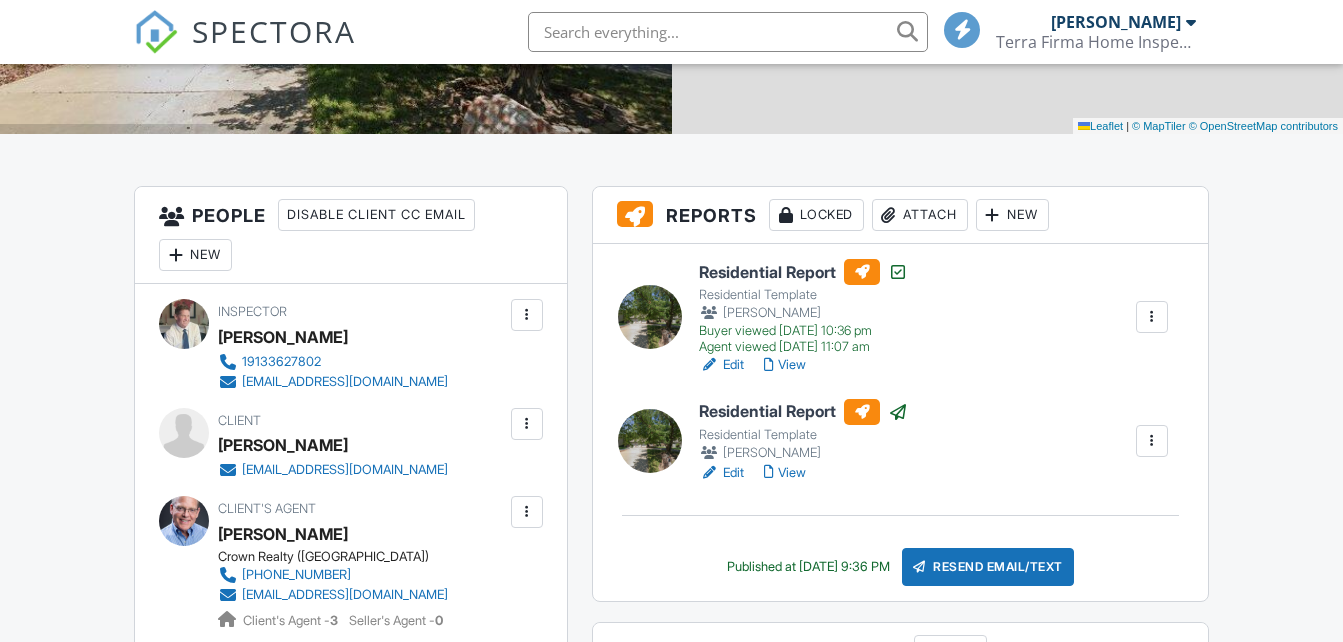 scroll, scrollTop: 400, scrollLeft: 0, axis: vertical 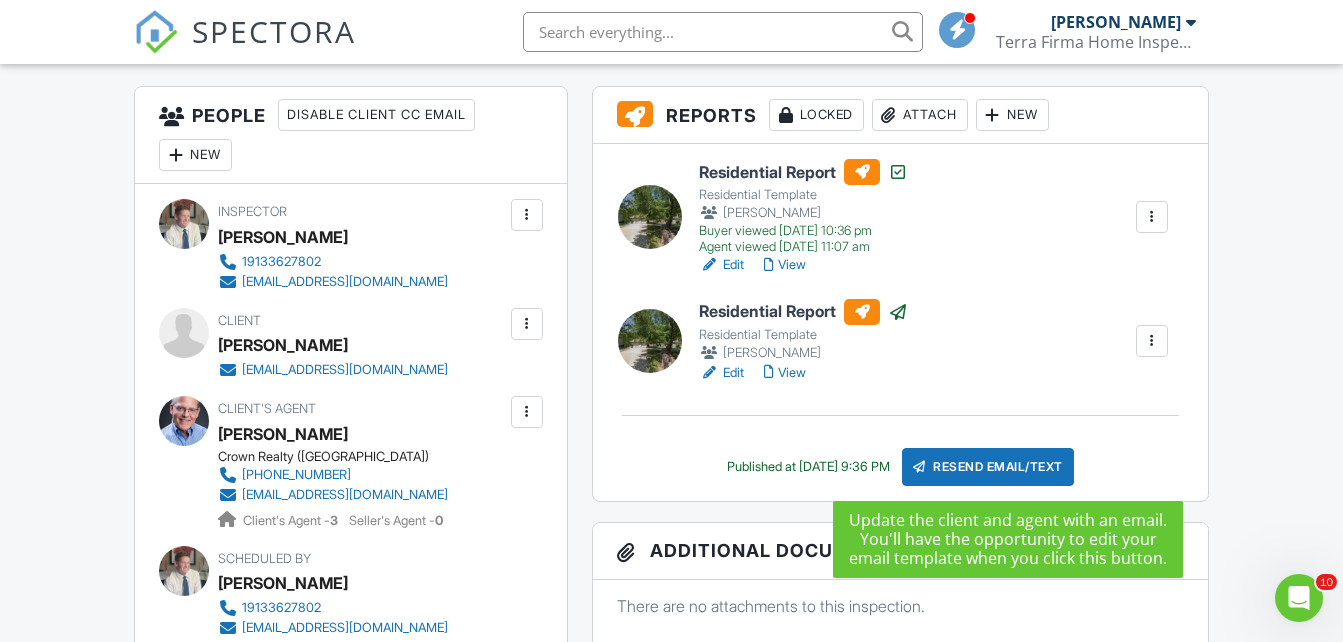 click on "Resend Email/Text" at bounding box center [988, 467] 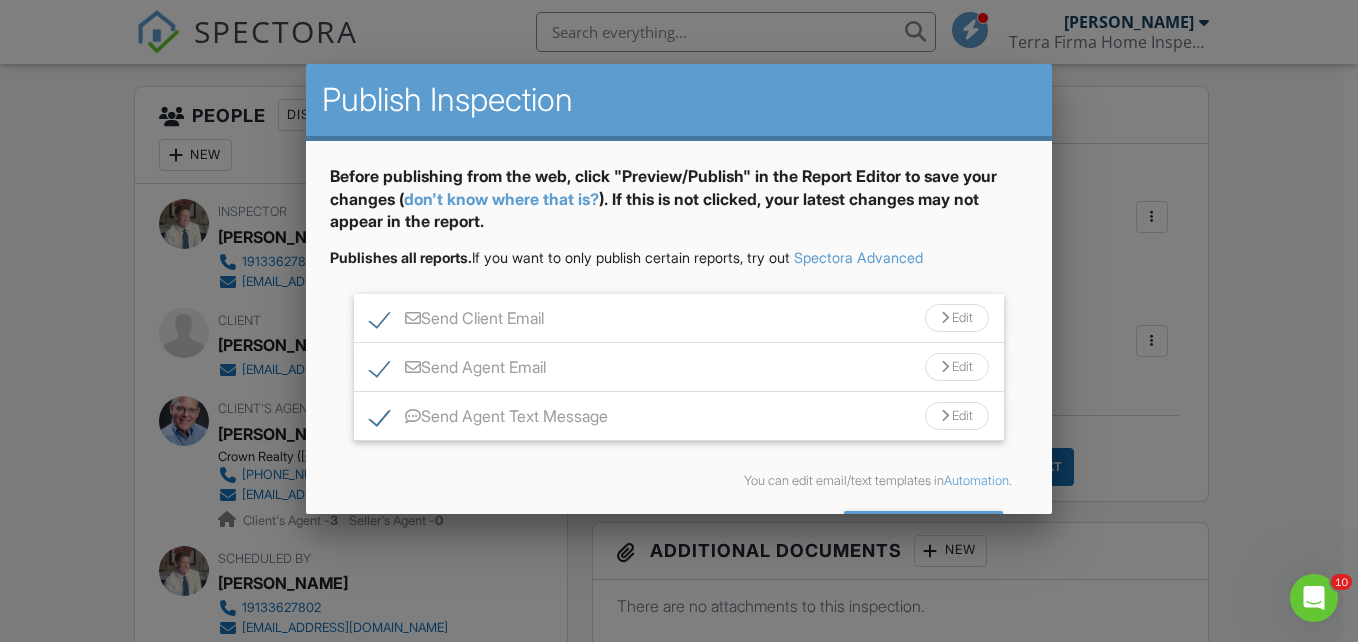 scroll, scrollTop: 71, scrollLeft: 0, axis: vertical 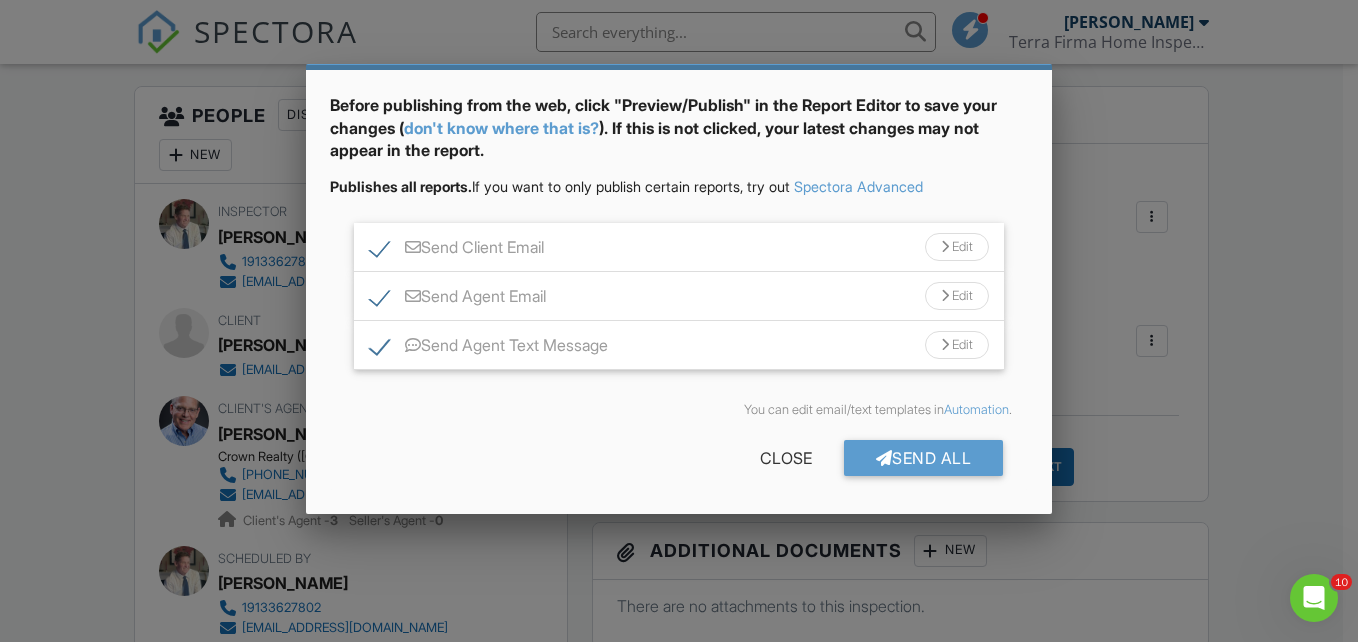 click on "Send Client Email" at bounding box center [457, 250] 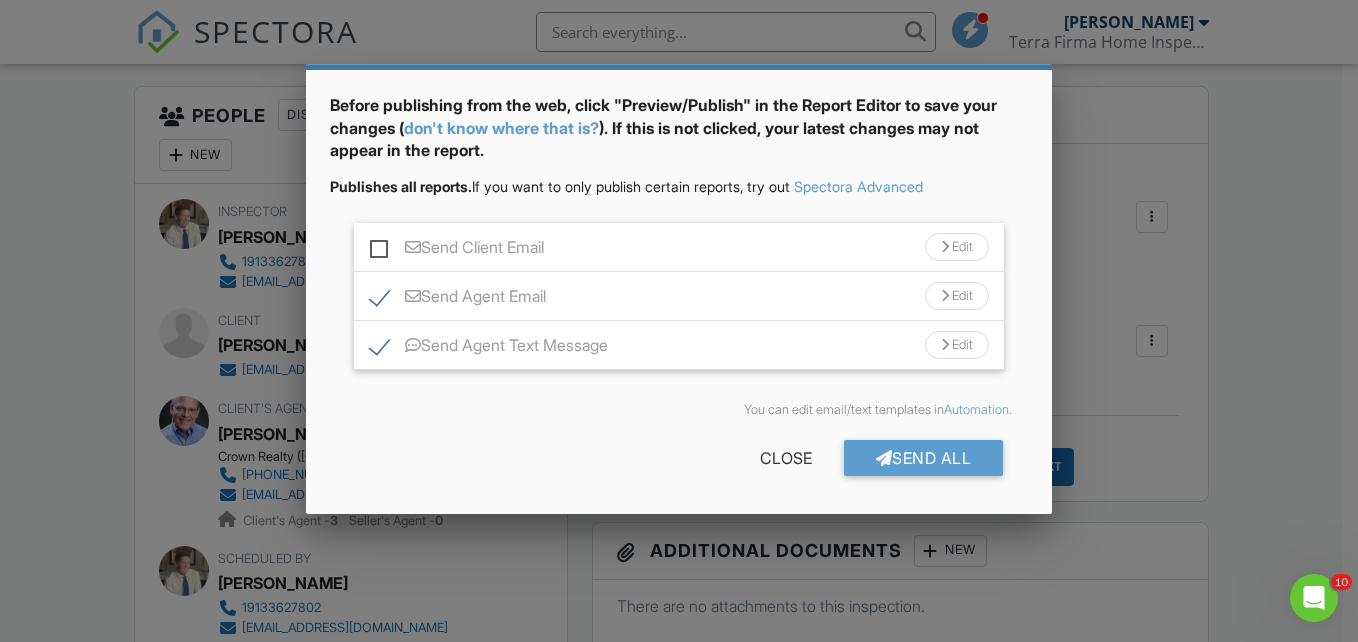 click on "Send Client Email" at bounding box center (457, 250) 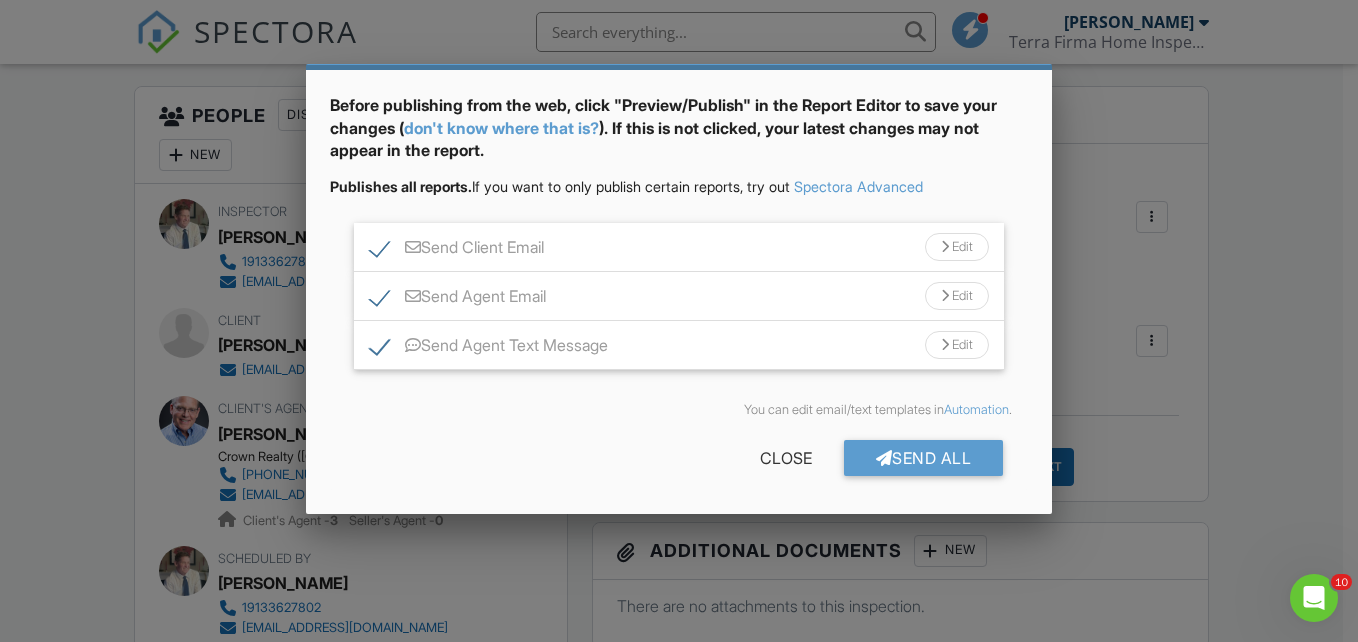 click on "Send Agent Email
Edit" at bounding box center (679, 296) 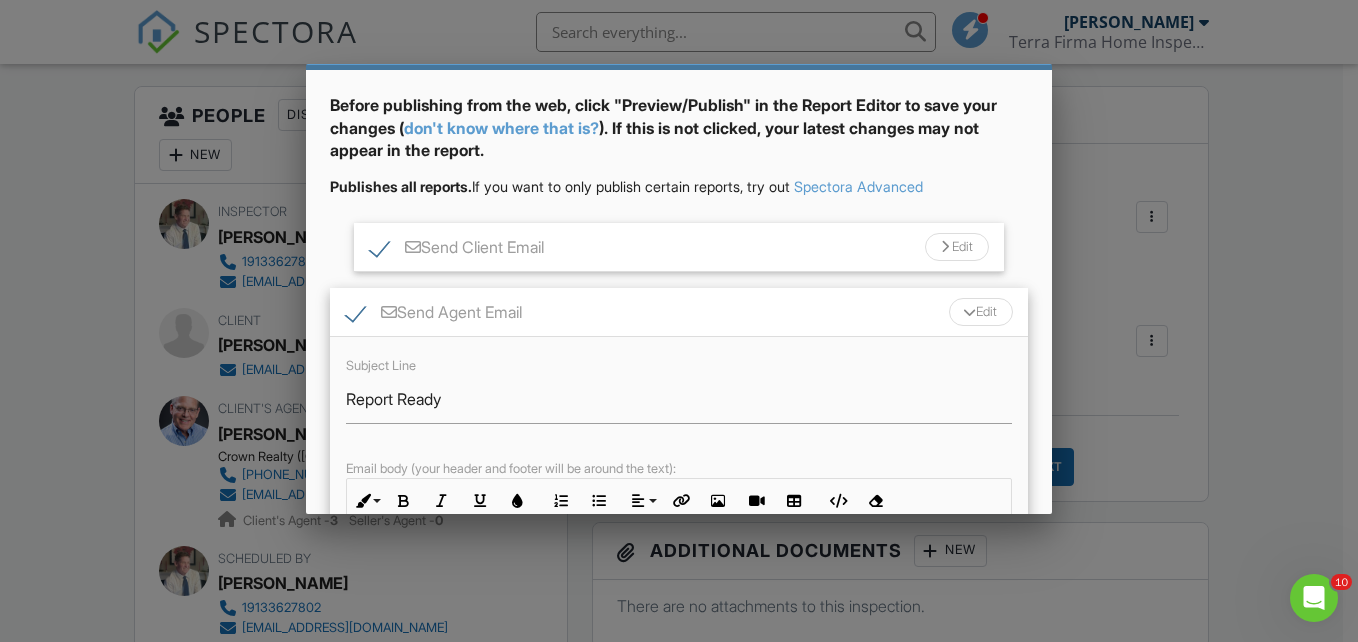 click on "Send Agent Email" at bounding box center (434, 315) 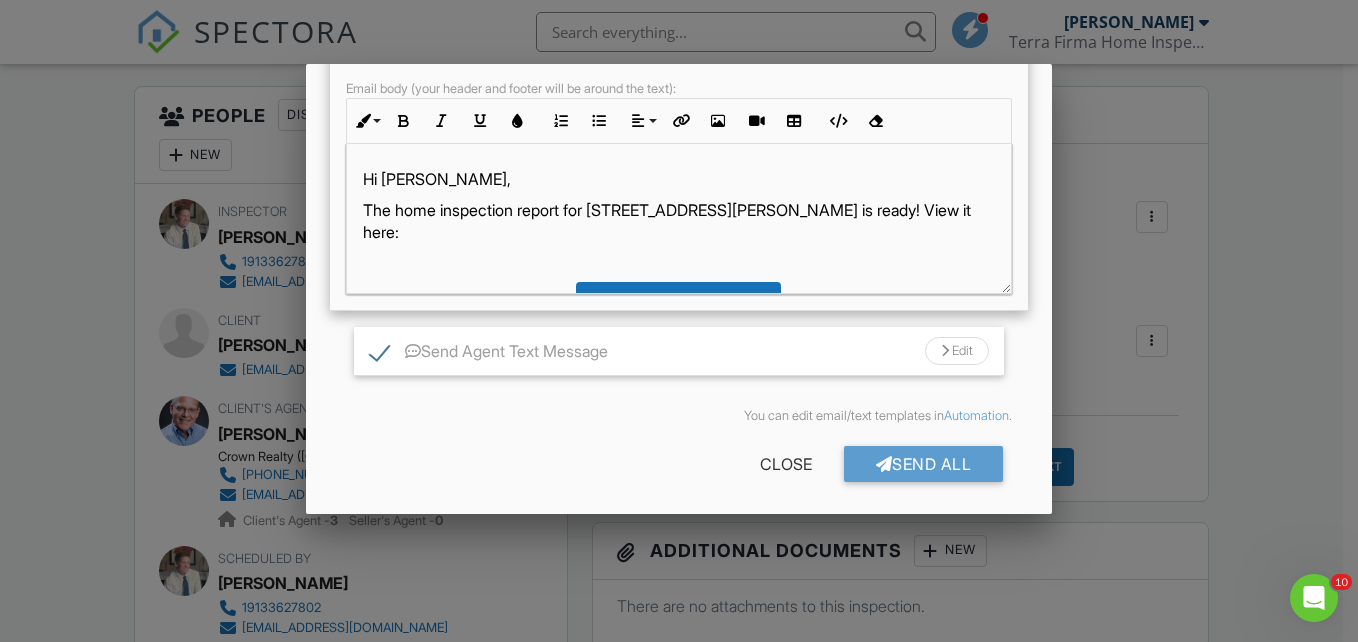scroll, scrollTop: 457, scrollLeft: 0, axis: vertical 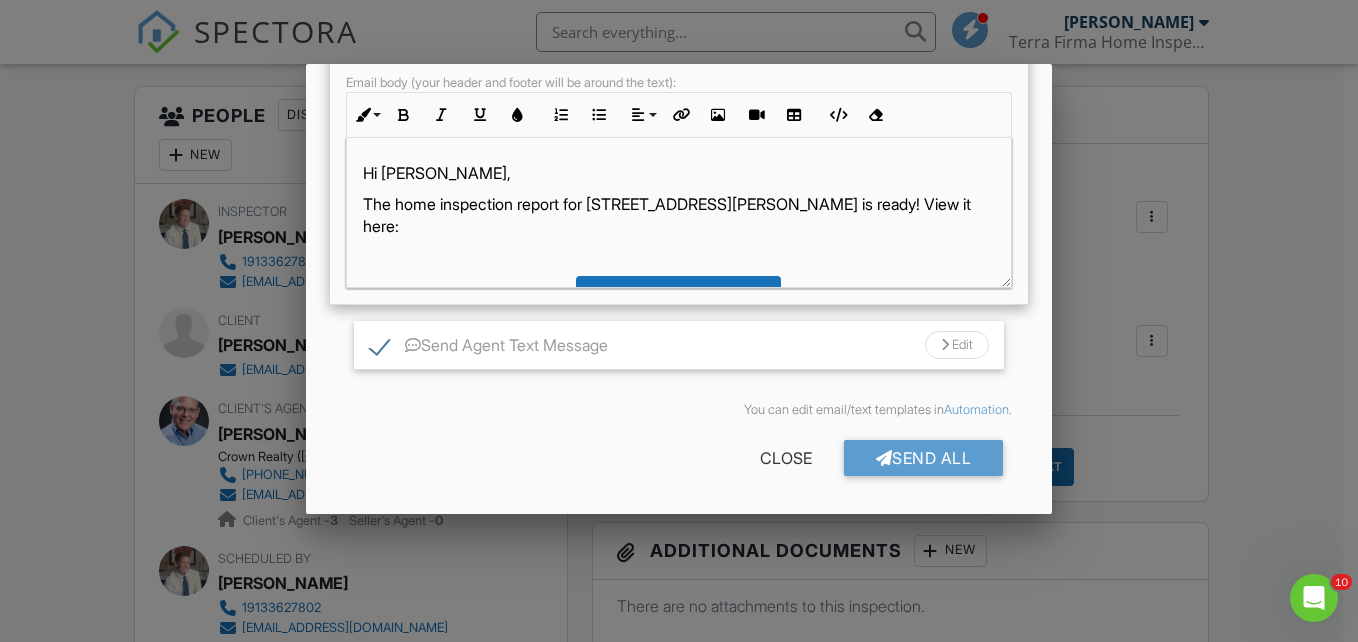 click on "Send Agent Text Message" at bounding box center (489, 348) 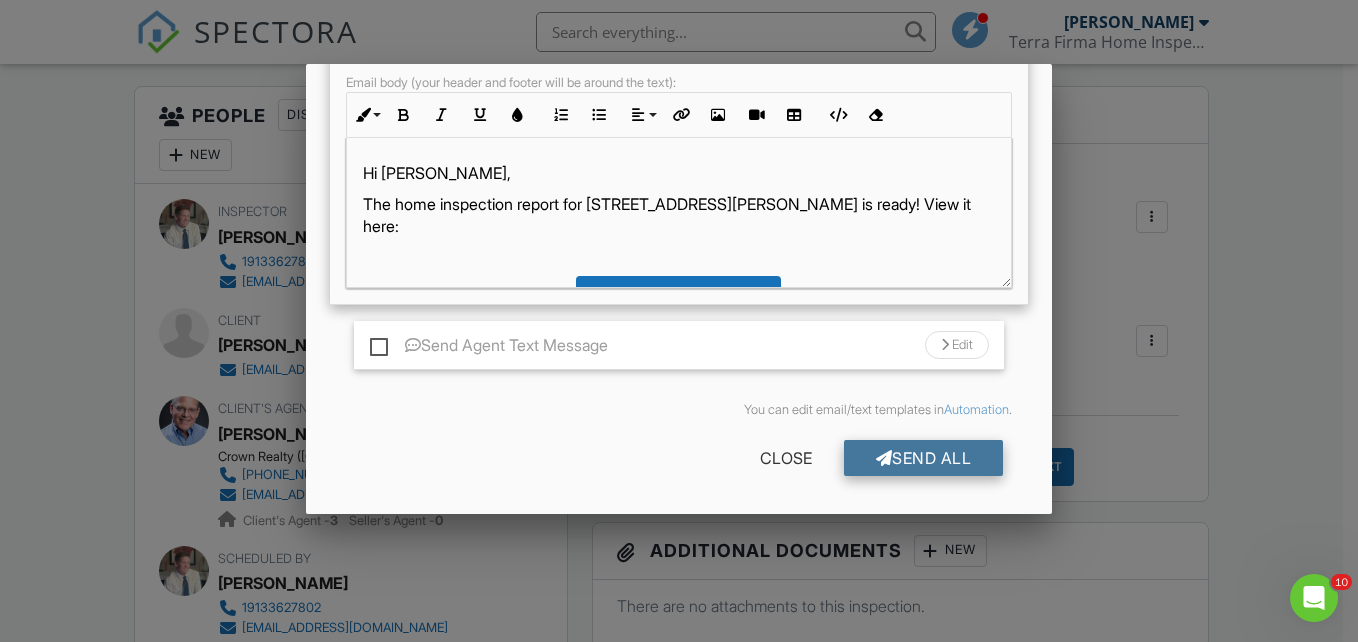 click on "Send All" at bounding box center (924, 458) 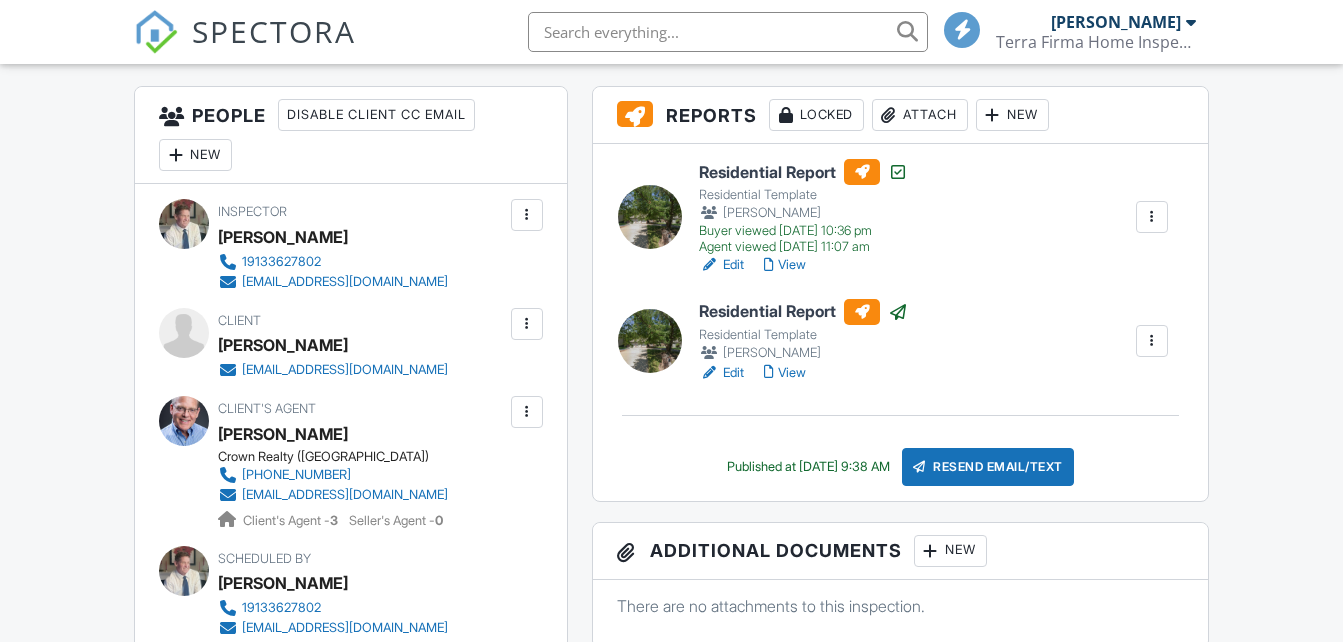 scroll, scrollTop: 500, scrollLeft: 0, axis: vertical 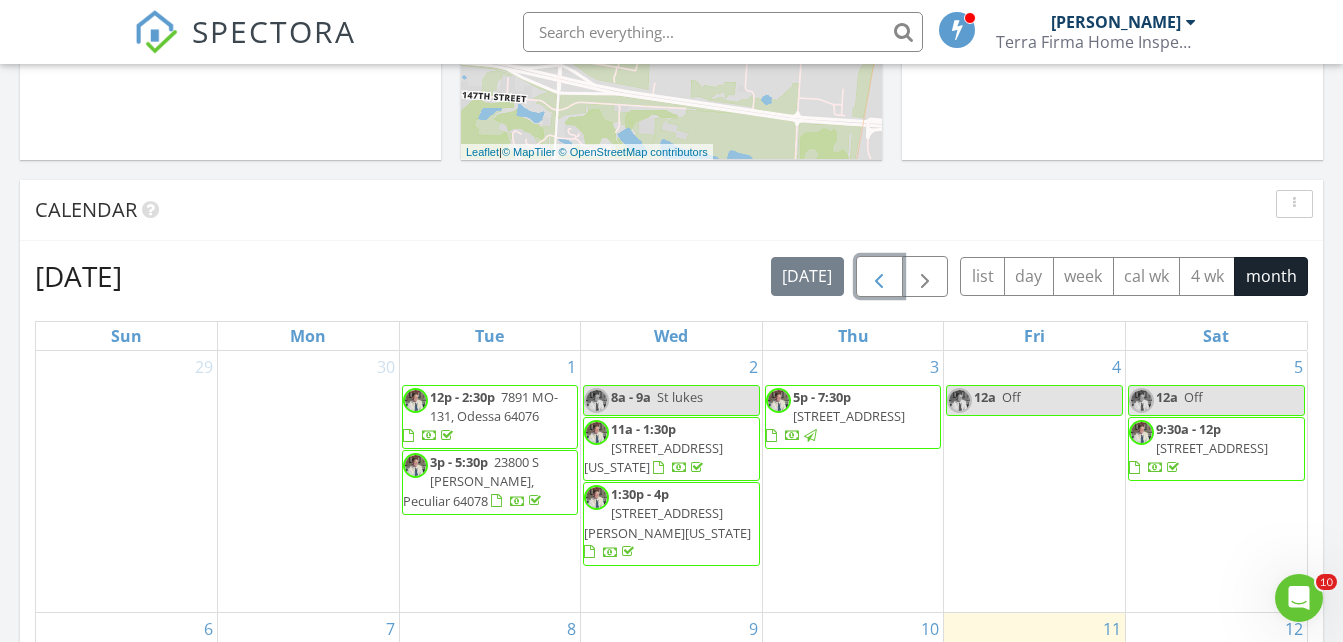 click at bounding box center [879, 277] 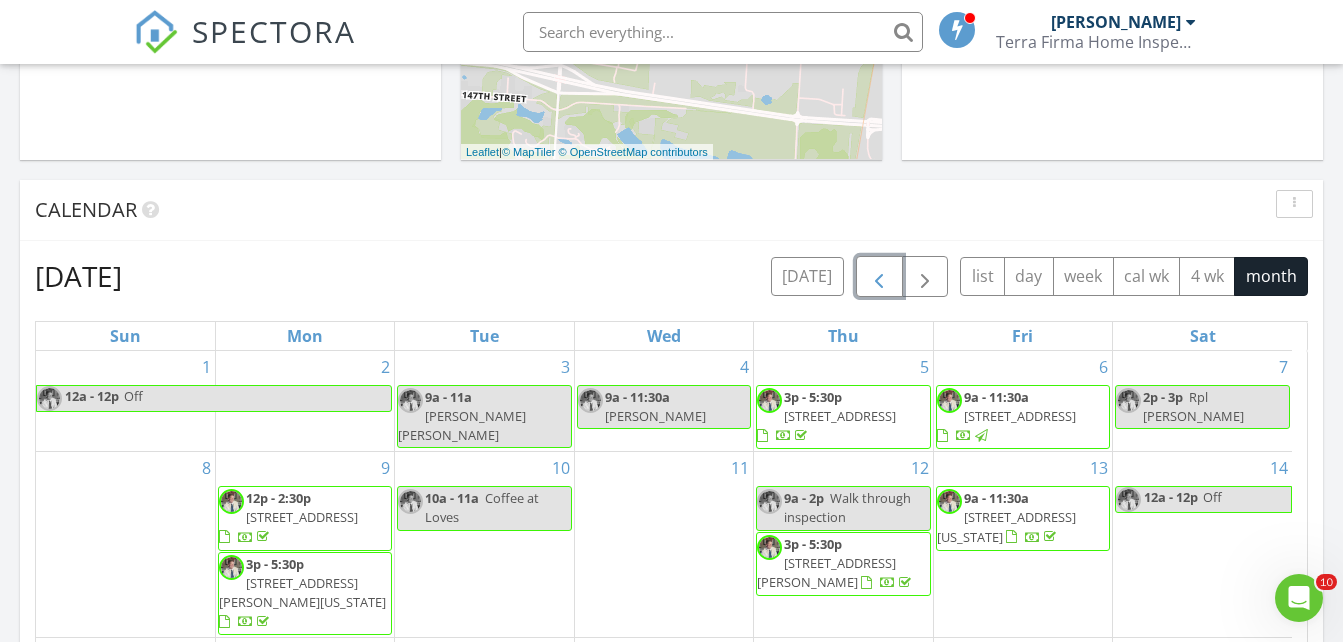 click on "[STREET_ADDRESS]" at bounding box center [1020, 416] 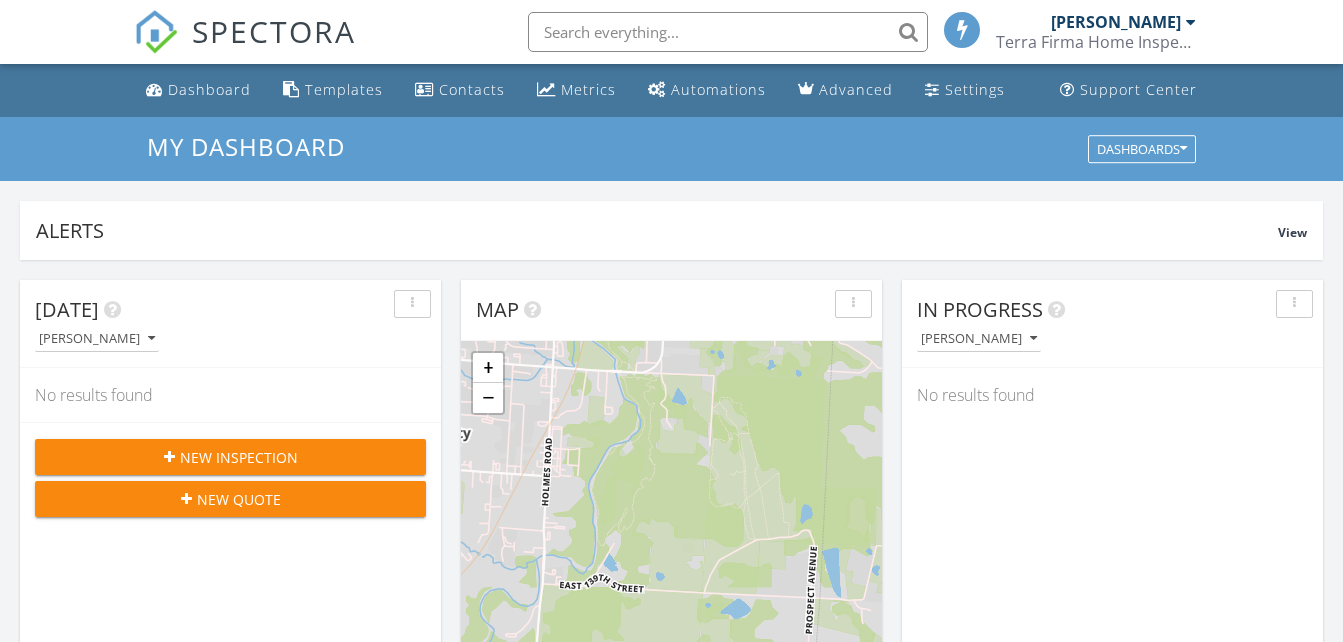 scroll, scrollTop: 343, scrollLeft: 0, axis: vertical 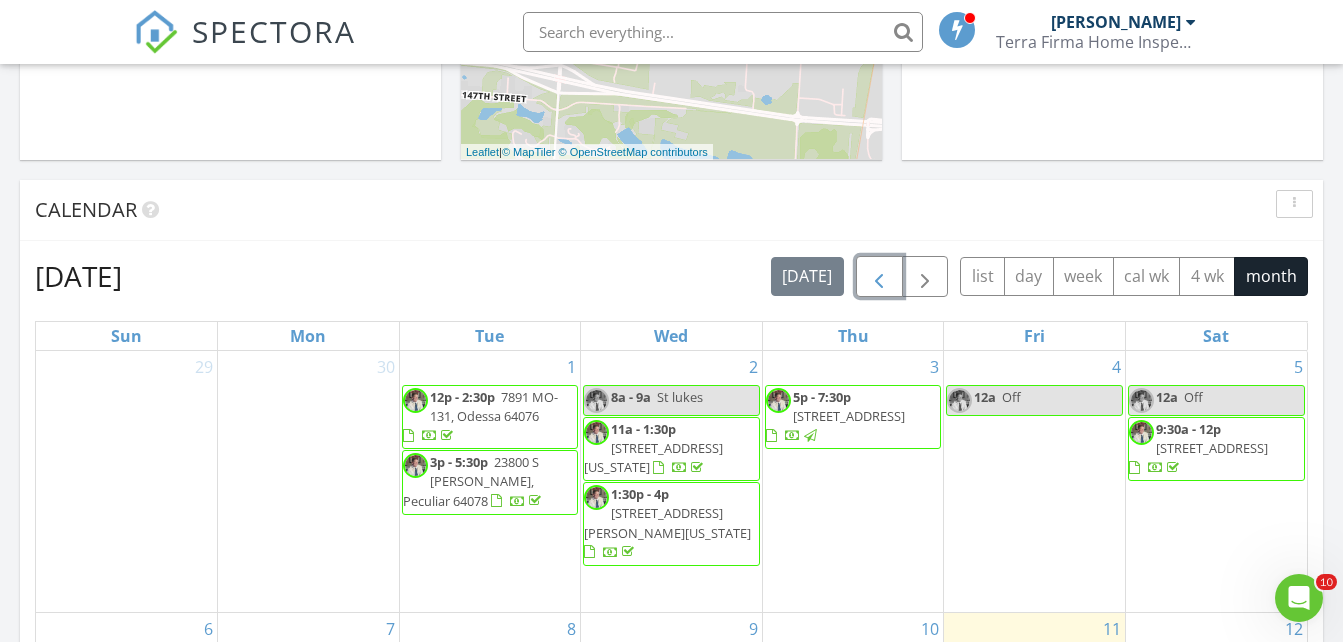 click at bounding box center (879, 276) 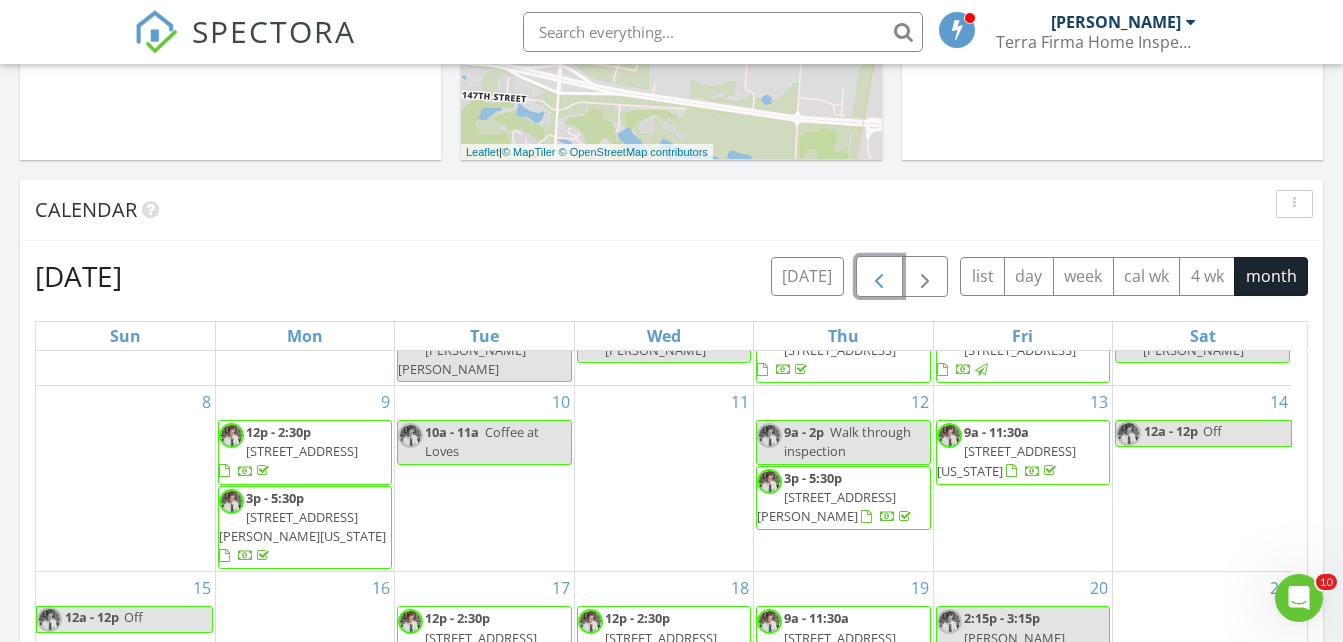 scroll, scrollTop: 114, scrollLeft: 0, axis: vertical 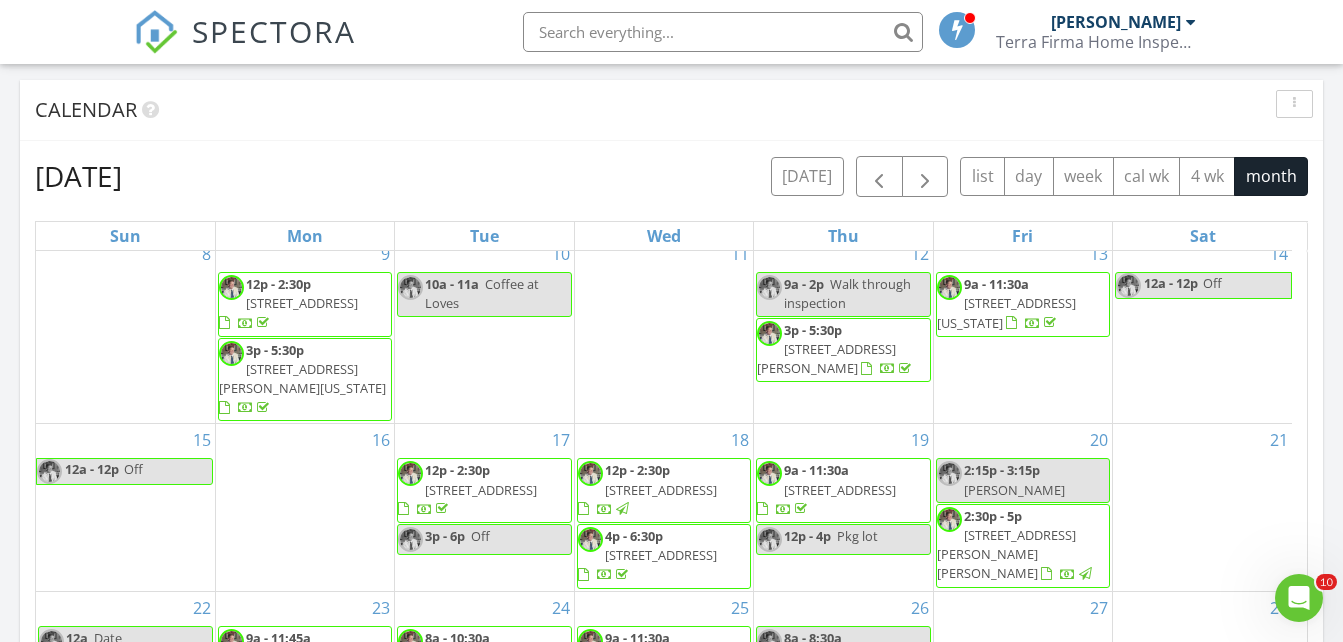click at bounding box center [723, 32] 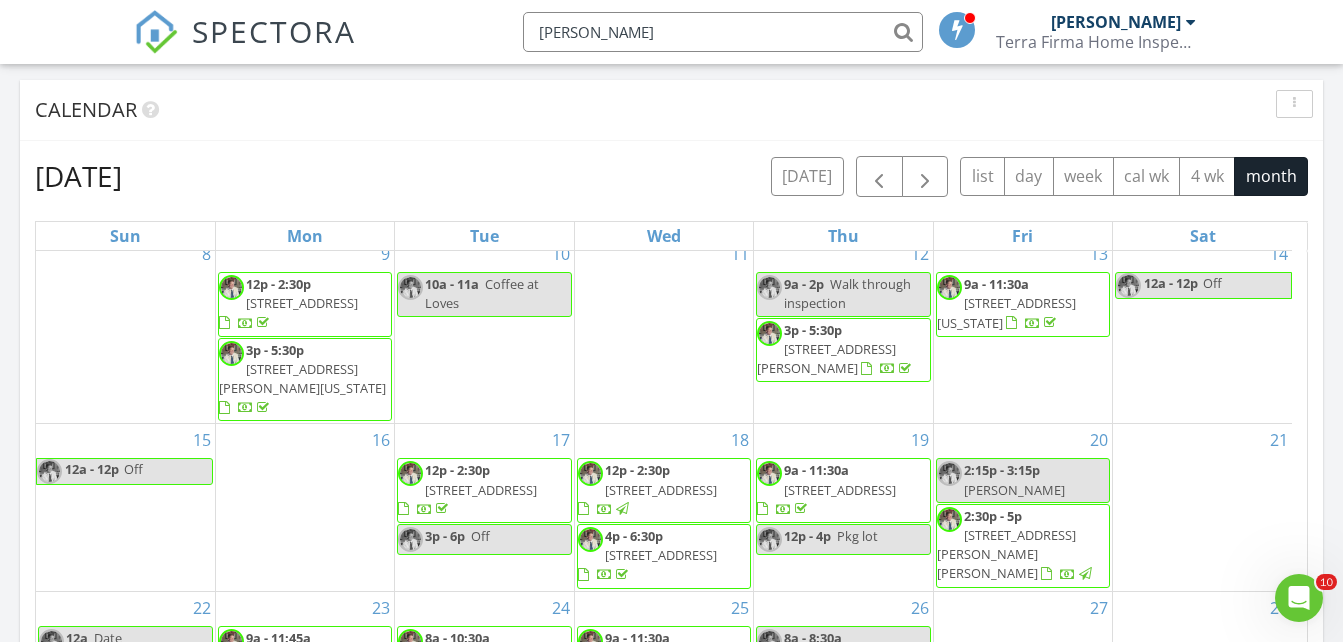 click on "mike" at bounding box center [723, 32] 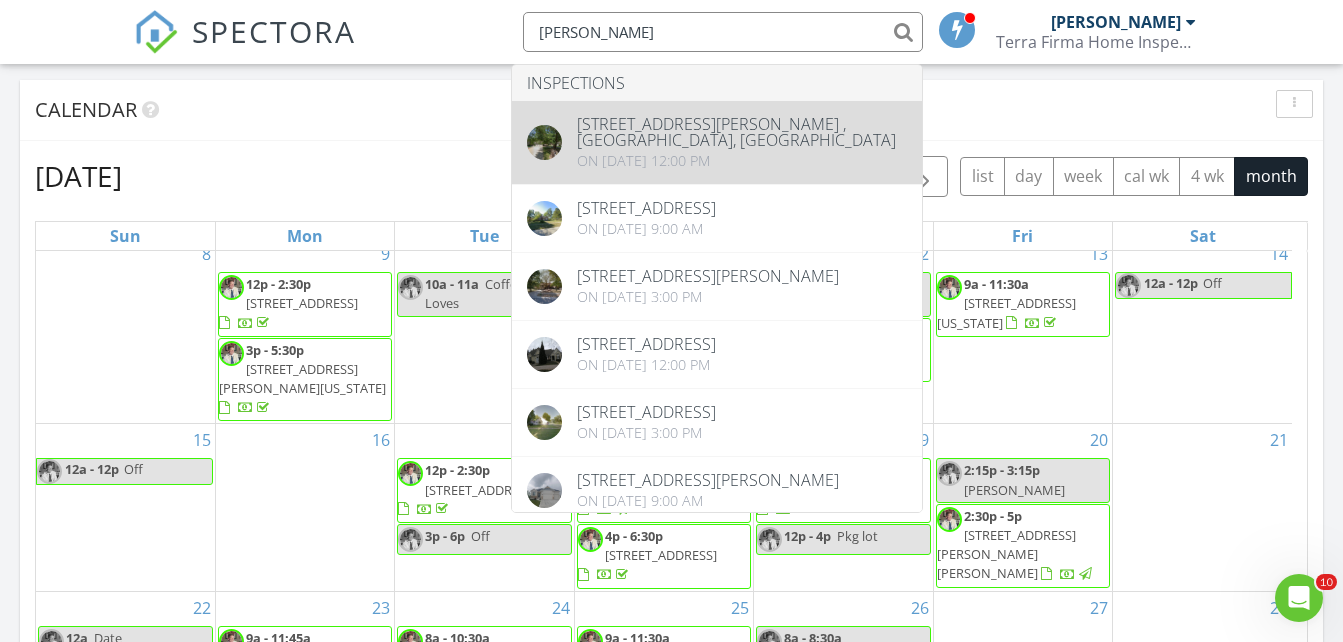 type on "mike" 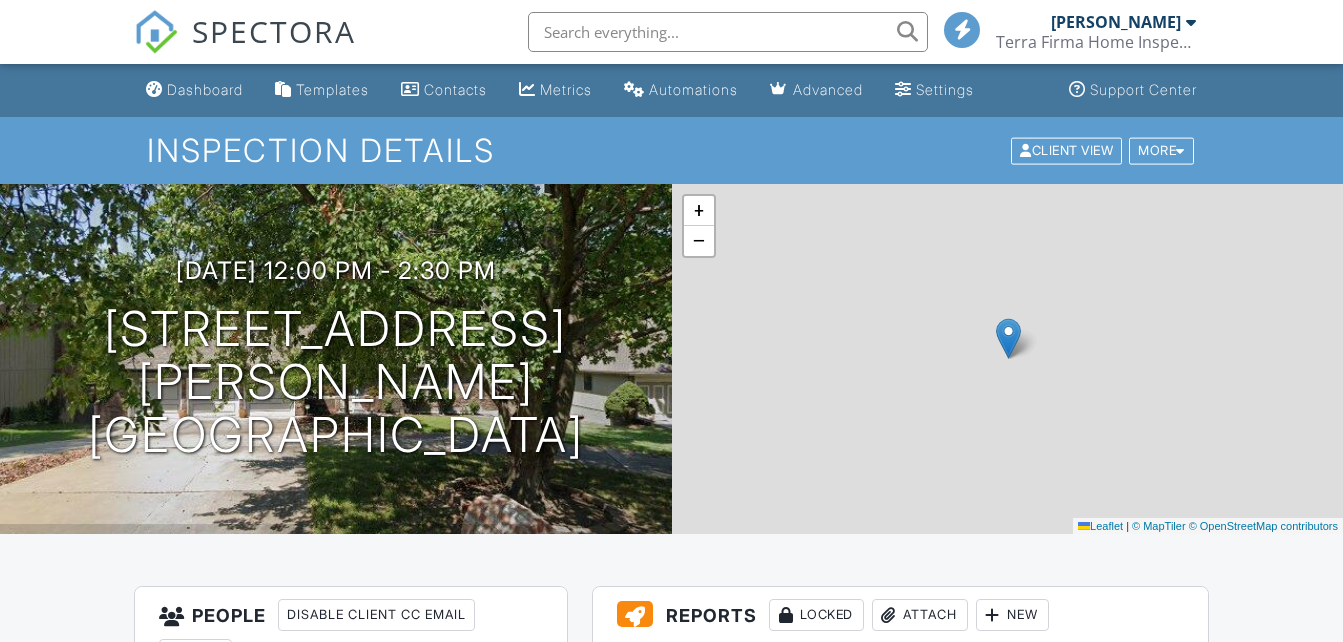 scroll, scrollTop: 500, scrollLeft: 0, axis: vertical 